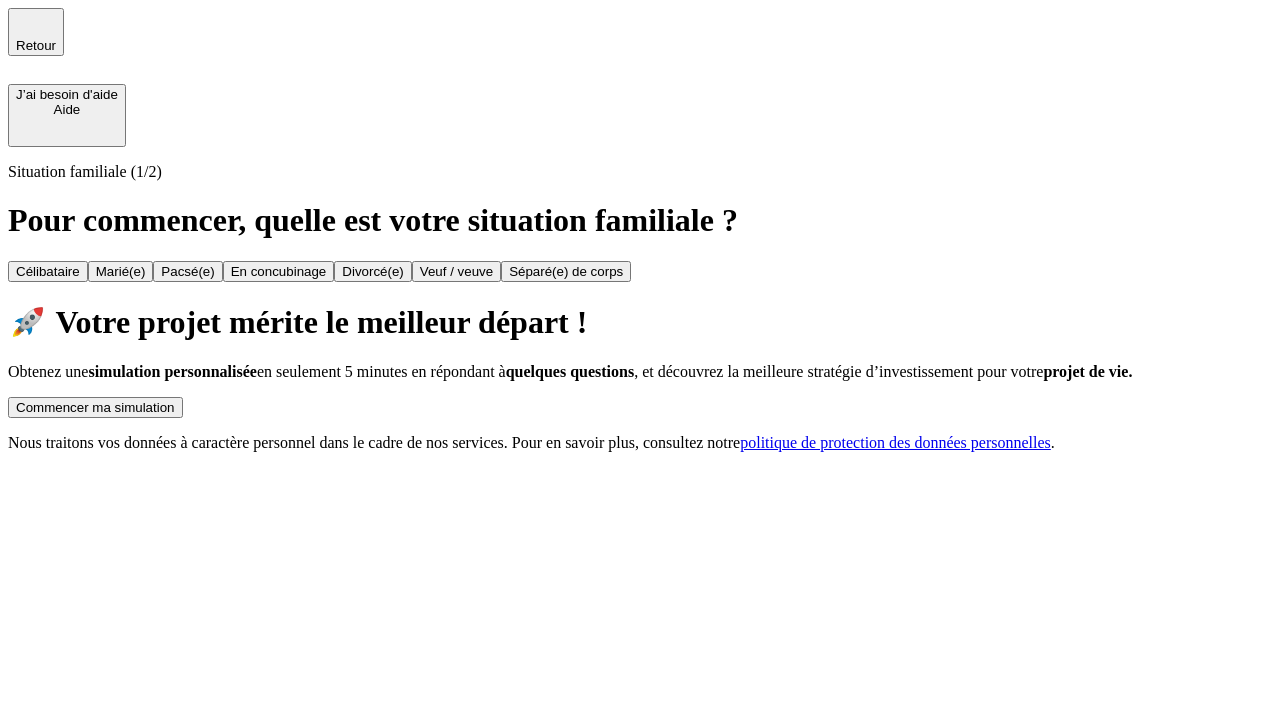 scroll, scrollTop: 0, scrollLeft: 0, axis: both 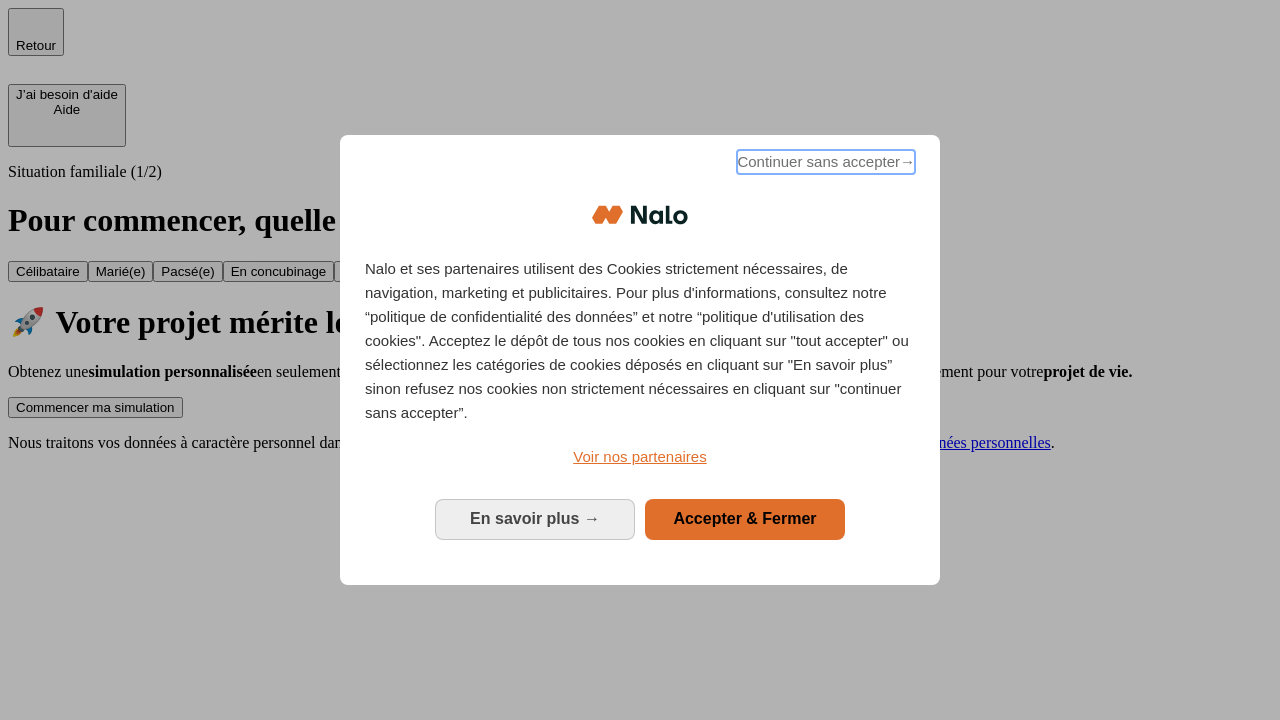 click on "Continuer sans accepter  →" at bounding box center [826, 162] 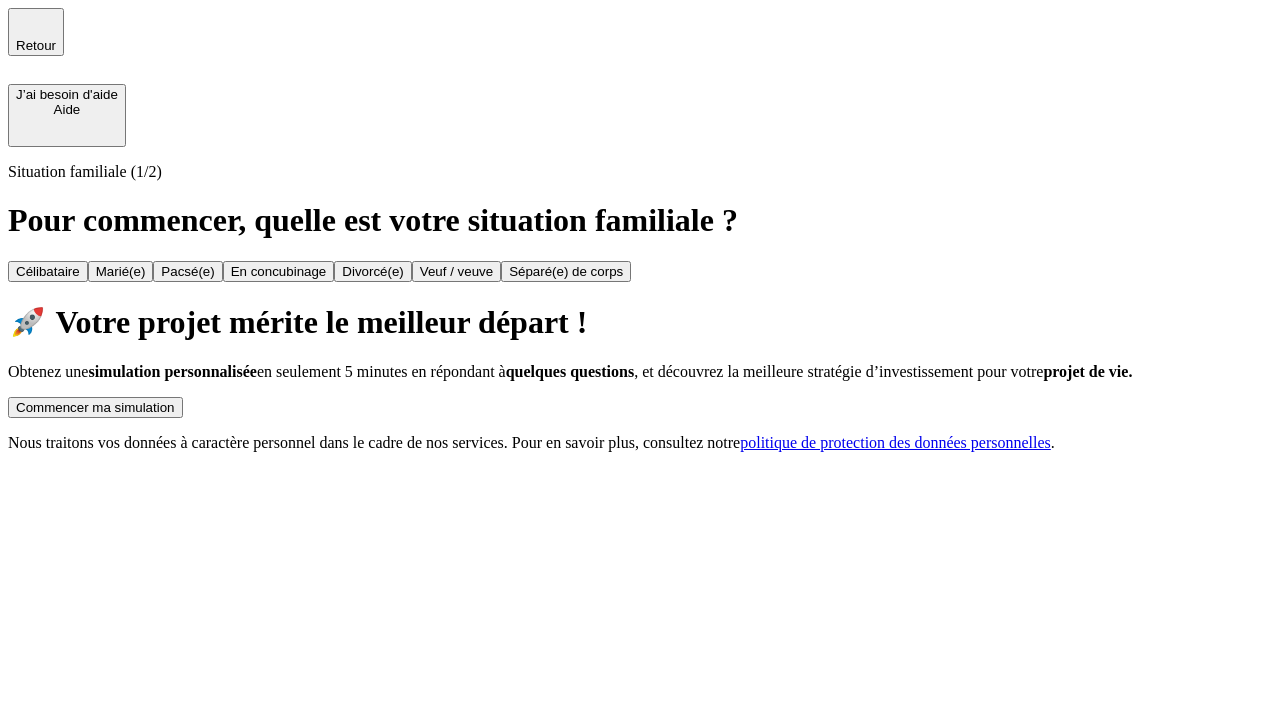 click on "Commencer ma simulation" at bounding box center [95, 407] 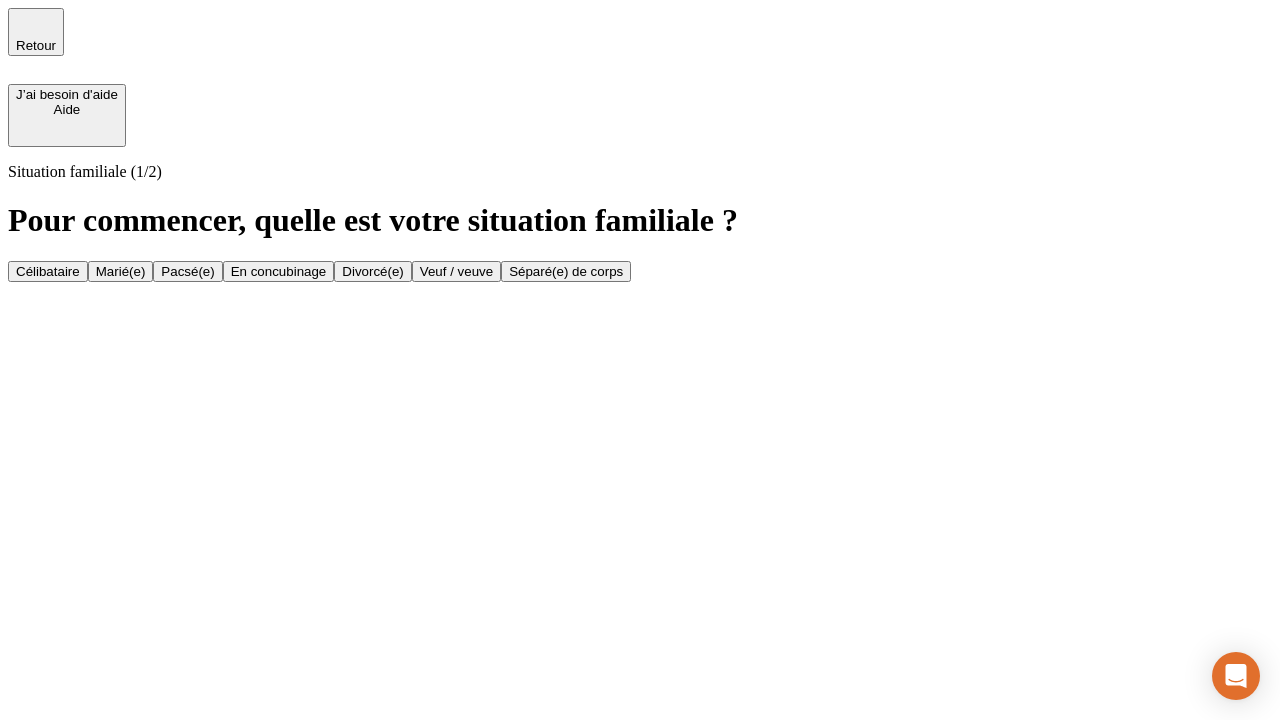click on "En concubinage" at bounding box center [279, 271] 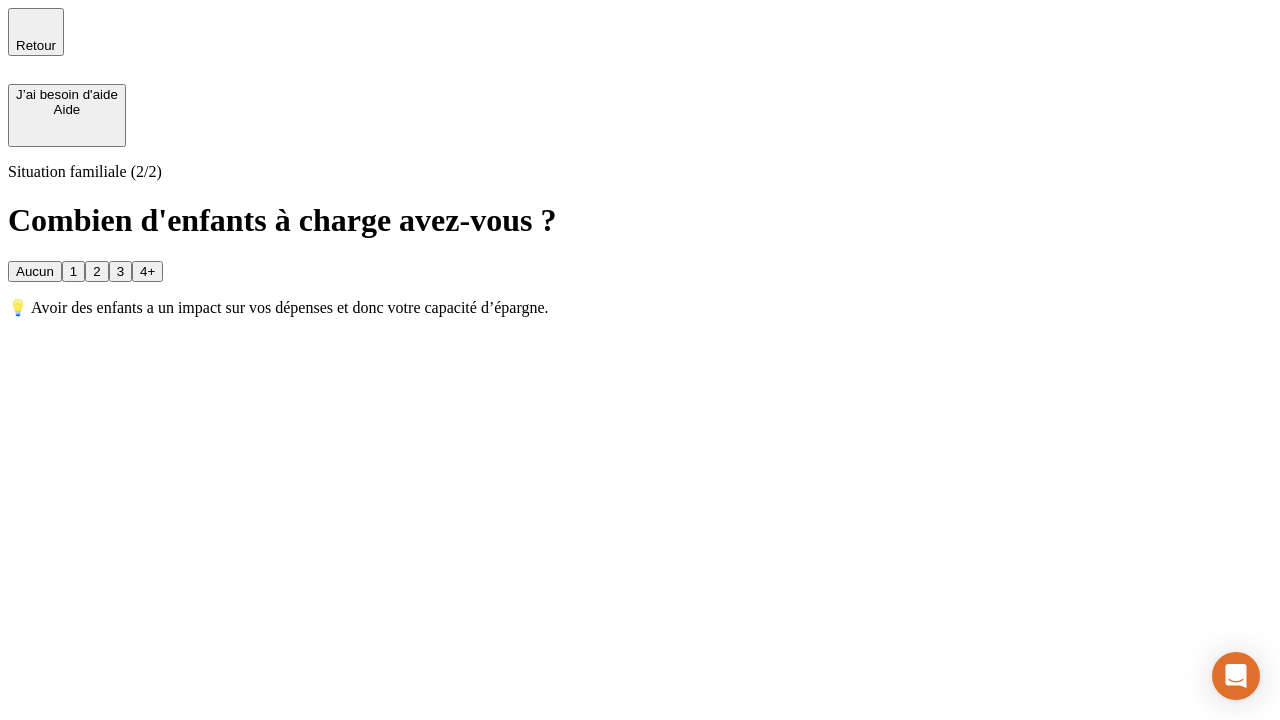 click on "2" at bounding box center [96, 271] 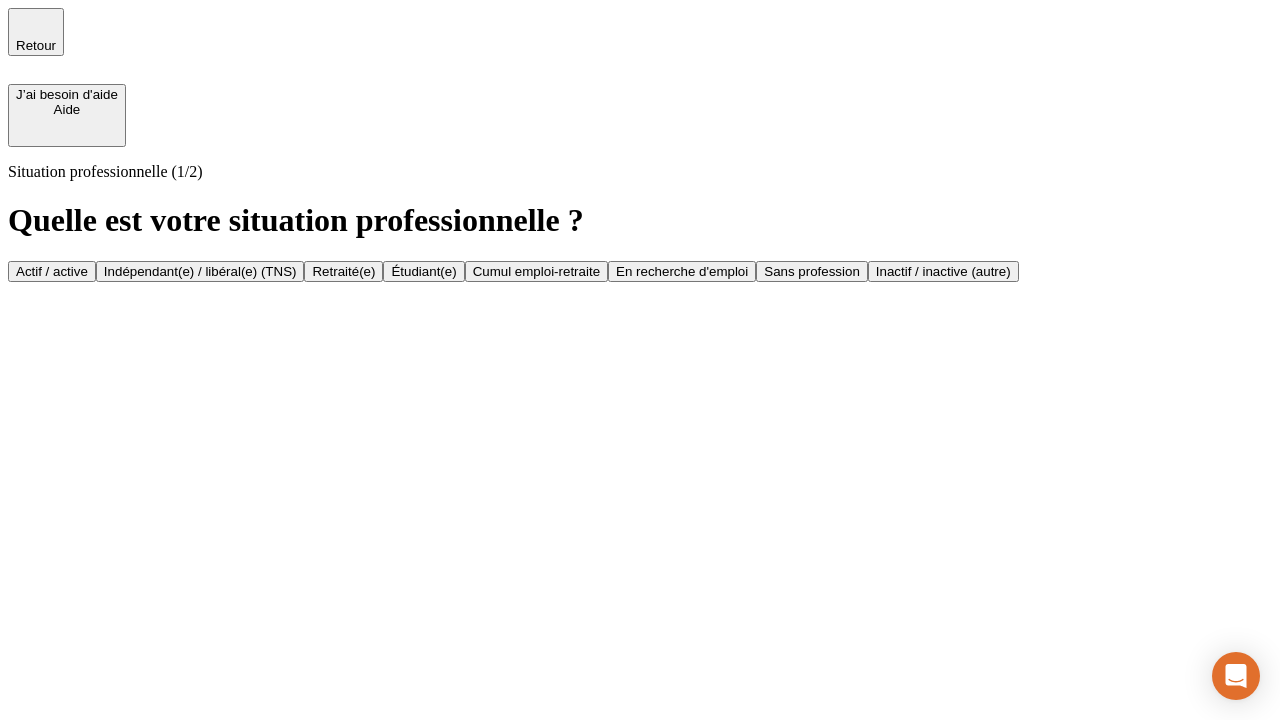 click on "Indépendant(e) / libéral(e) (TNS)" at bounding box center [200, 271] 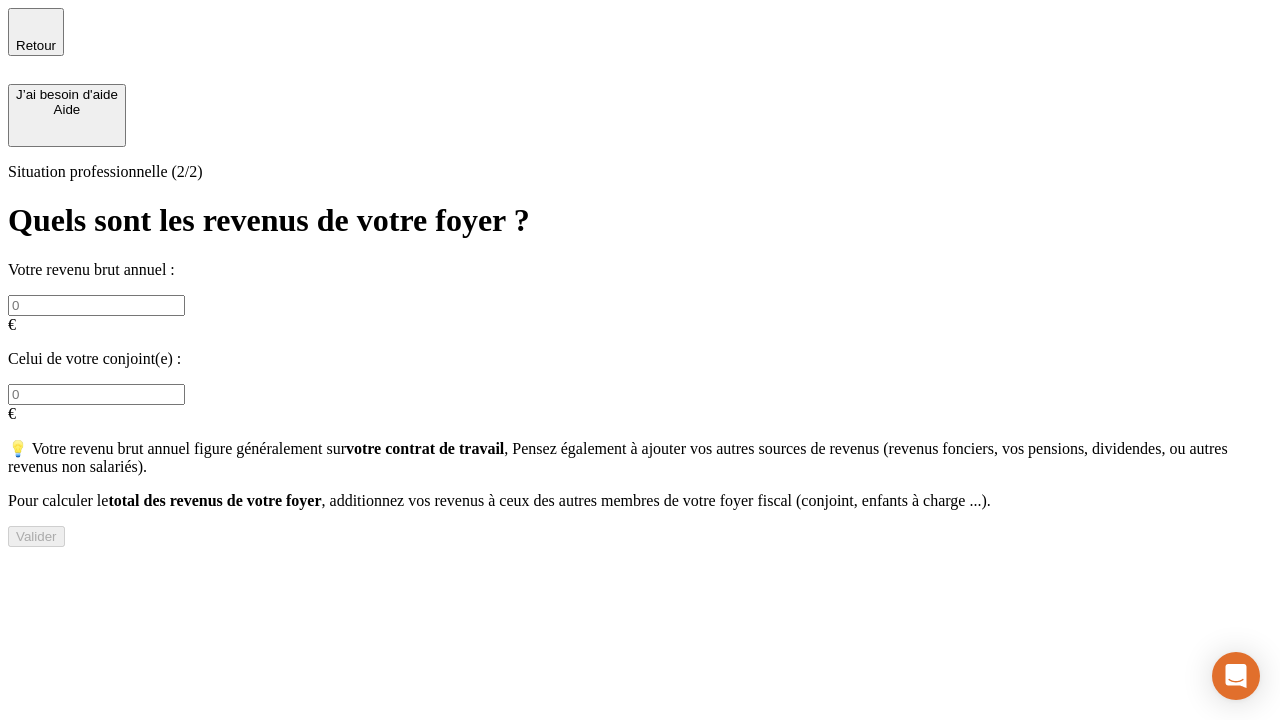 click at bounding box center (96, 305) 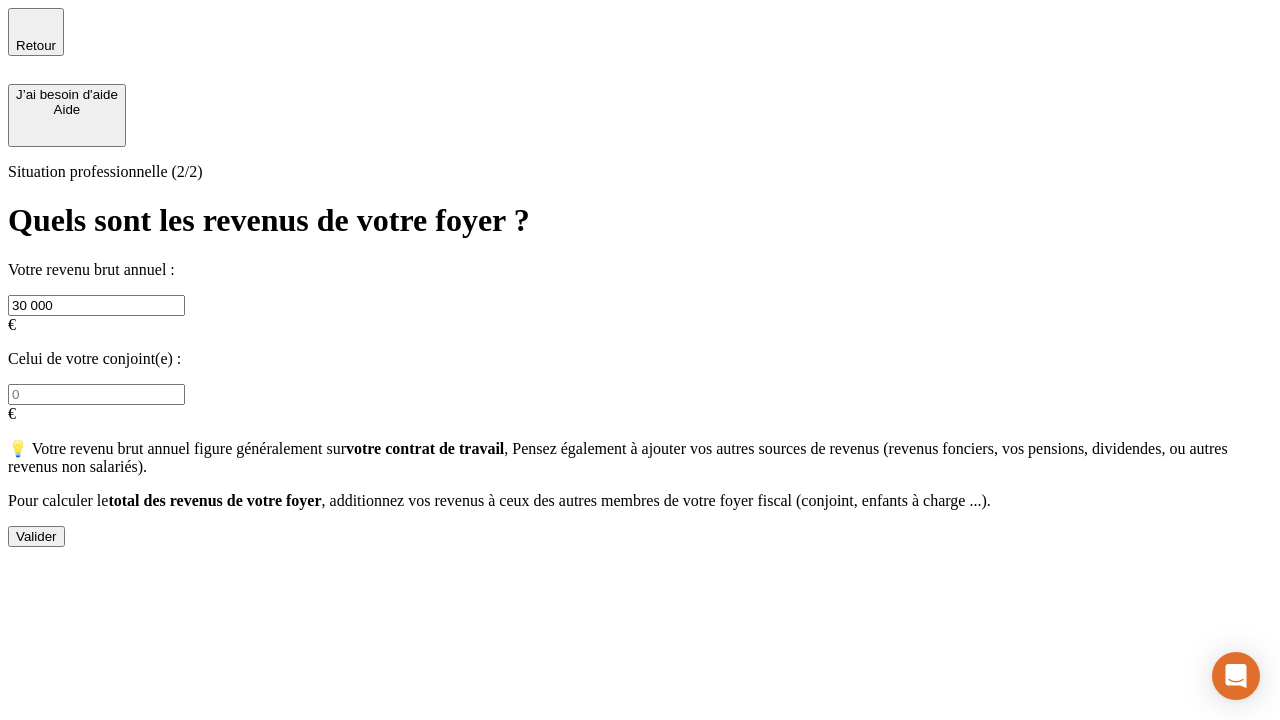type on "30 000" 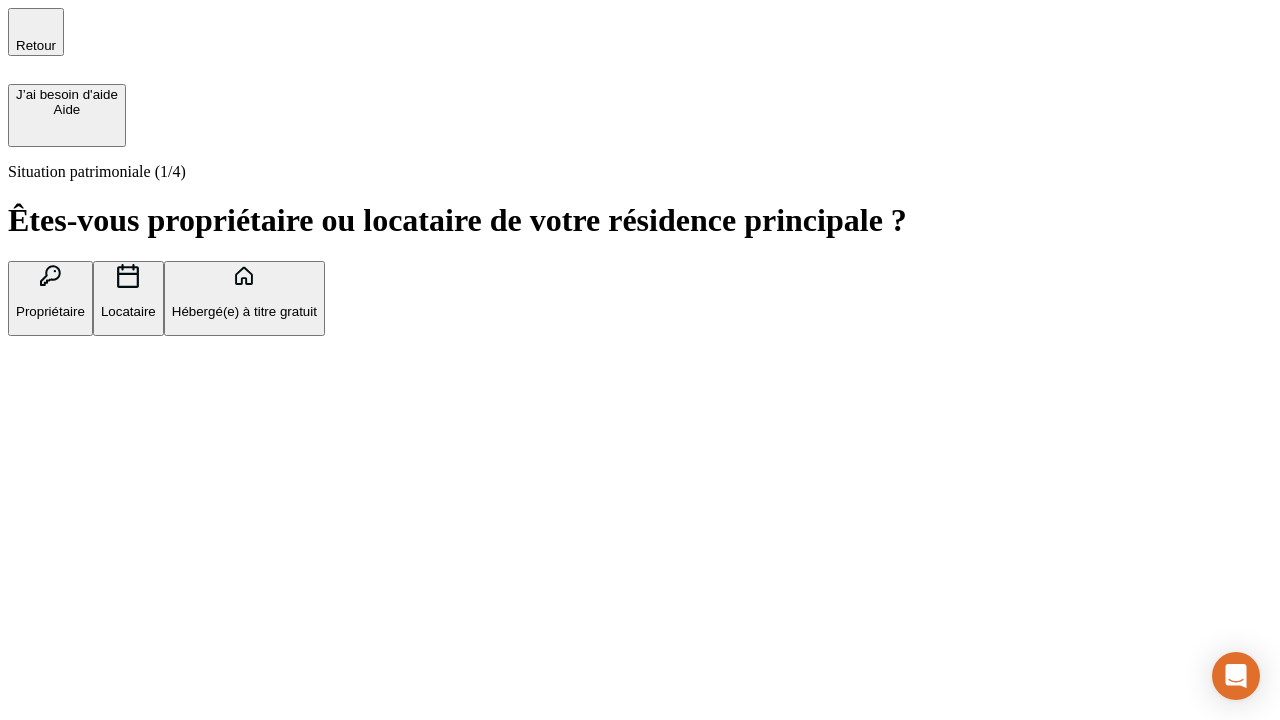 click on "Locataire" at bounding box center (128, 311) 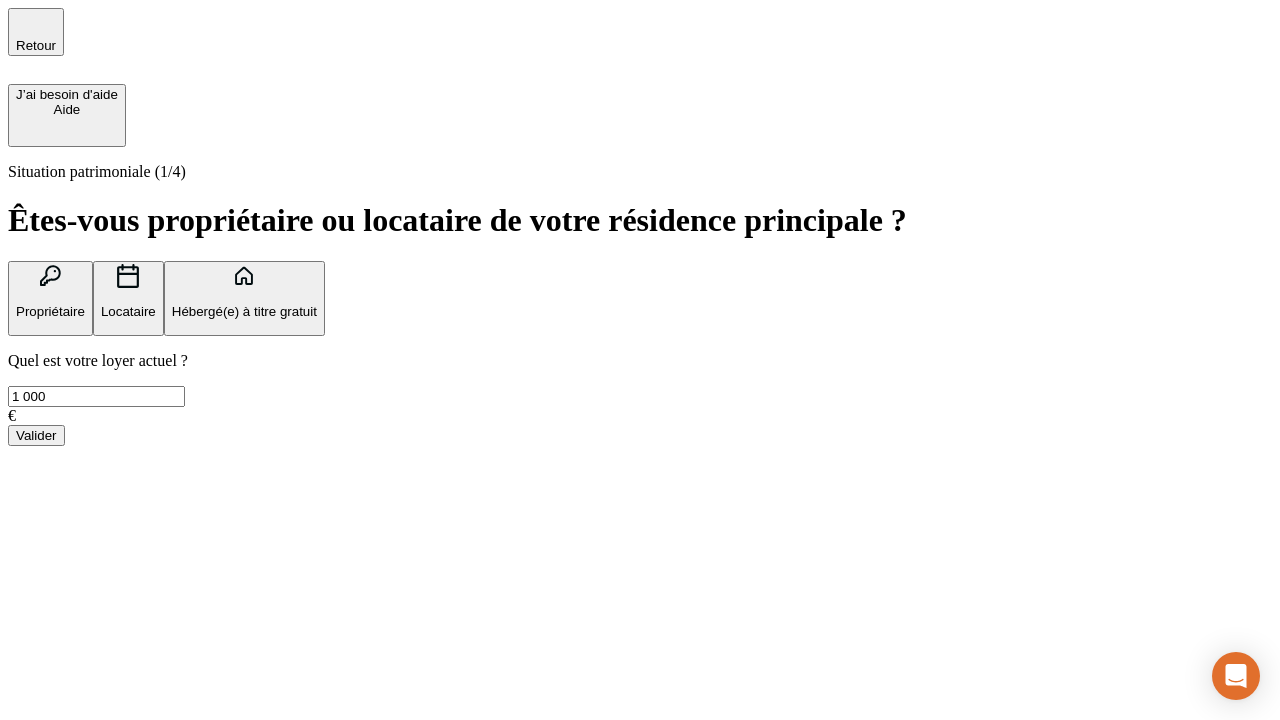 type on "1 000" 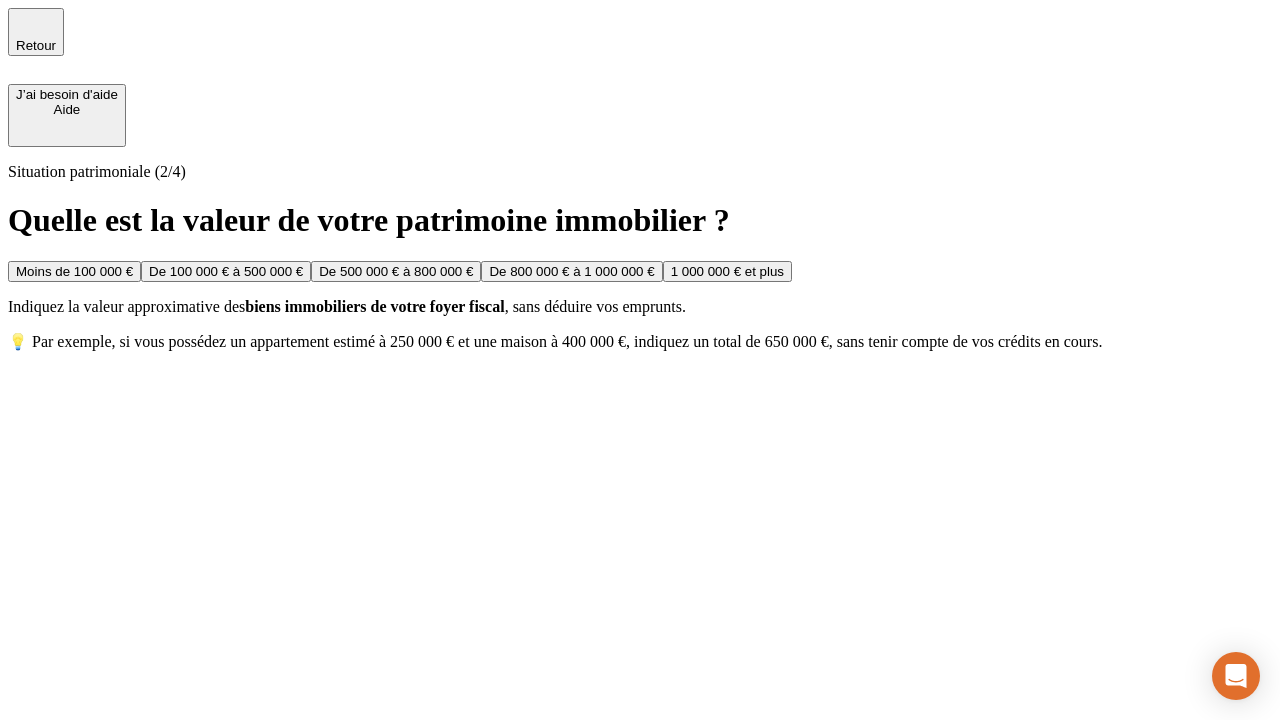 click on "Moins de 100 000 €" at bounding box center [74, 271] 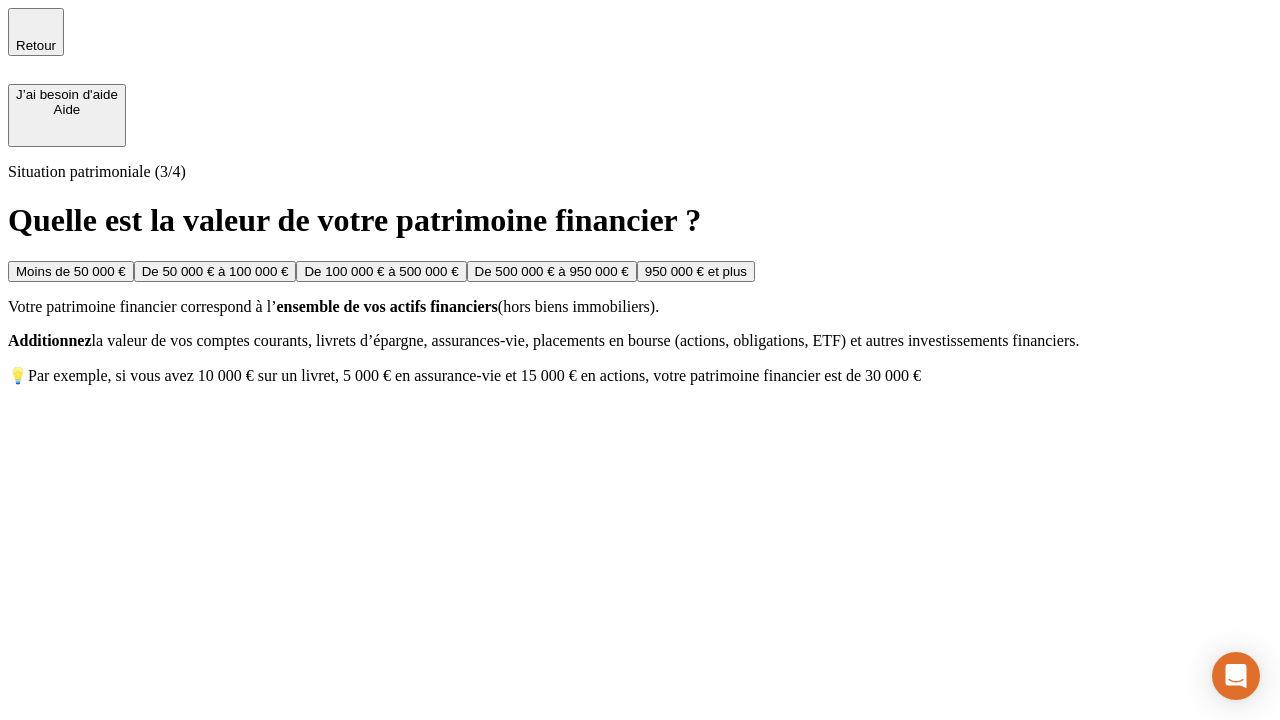 click on "Moins de 50 000 €" at bounding box center [71, 271] 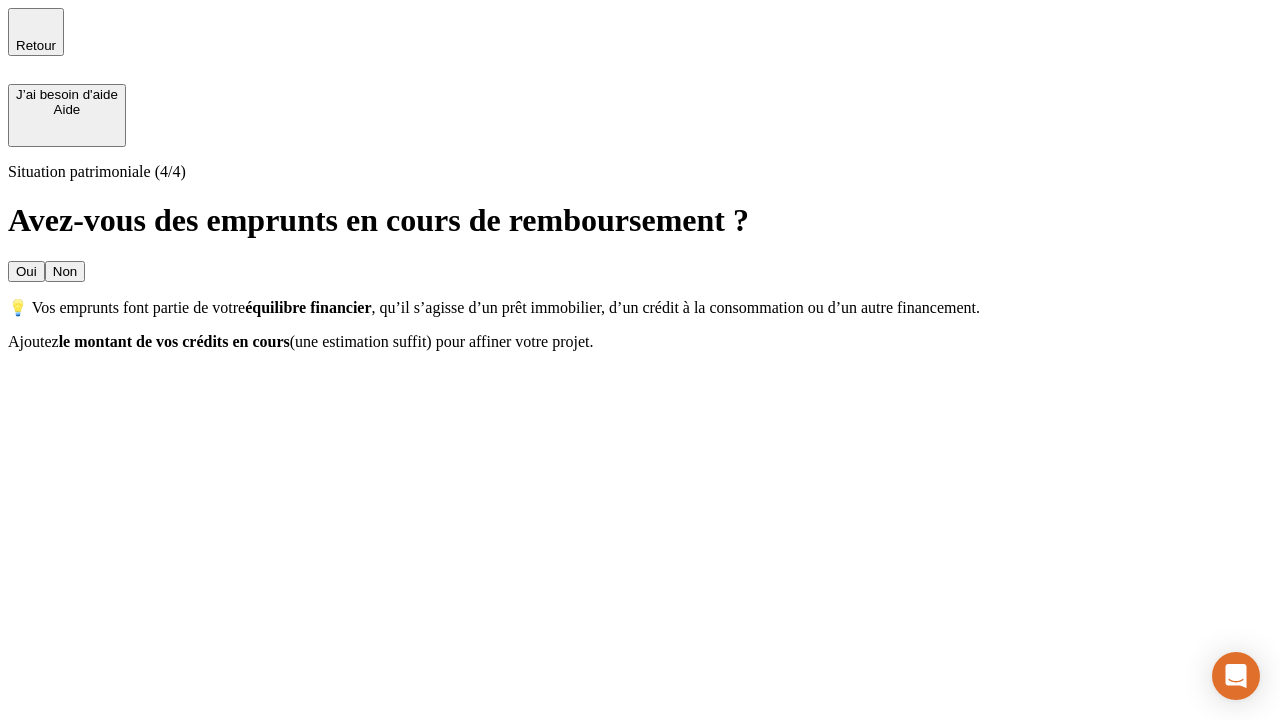 click on "Non" at bounding box center [65, 271] 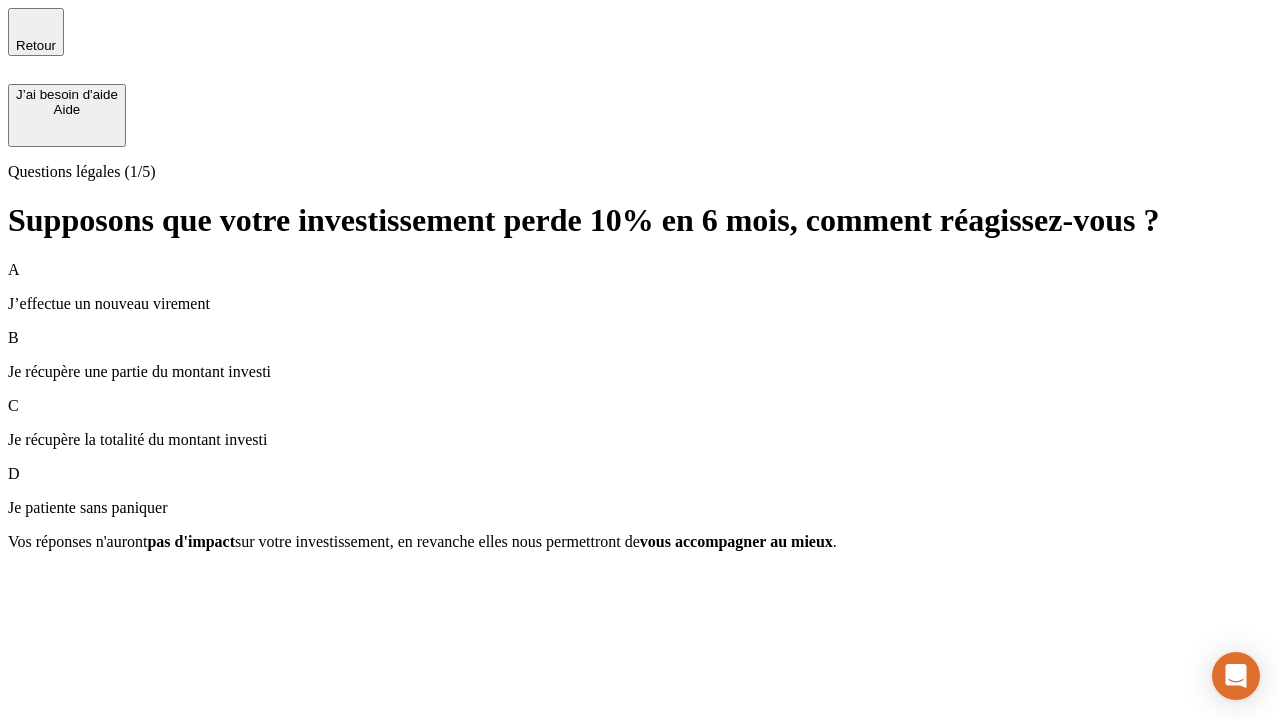 click on "A J’effectue un nouveau virement" at bounding box center (640, 287) 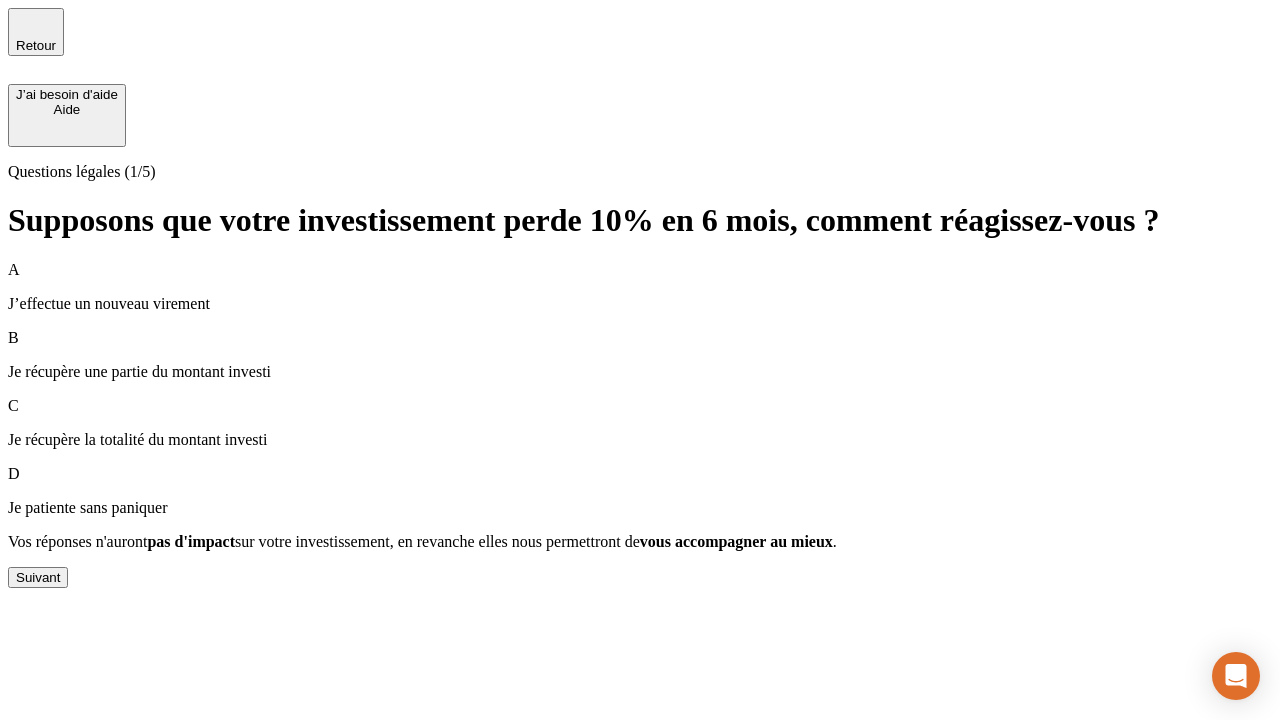click on "Suivant" at bounding box center (38, 577) 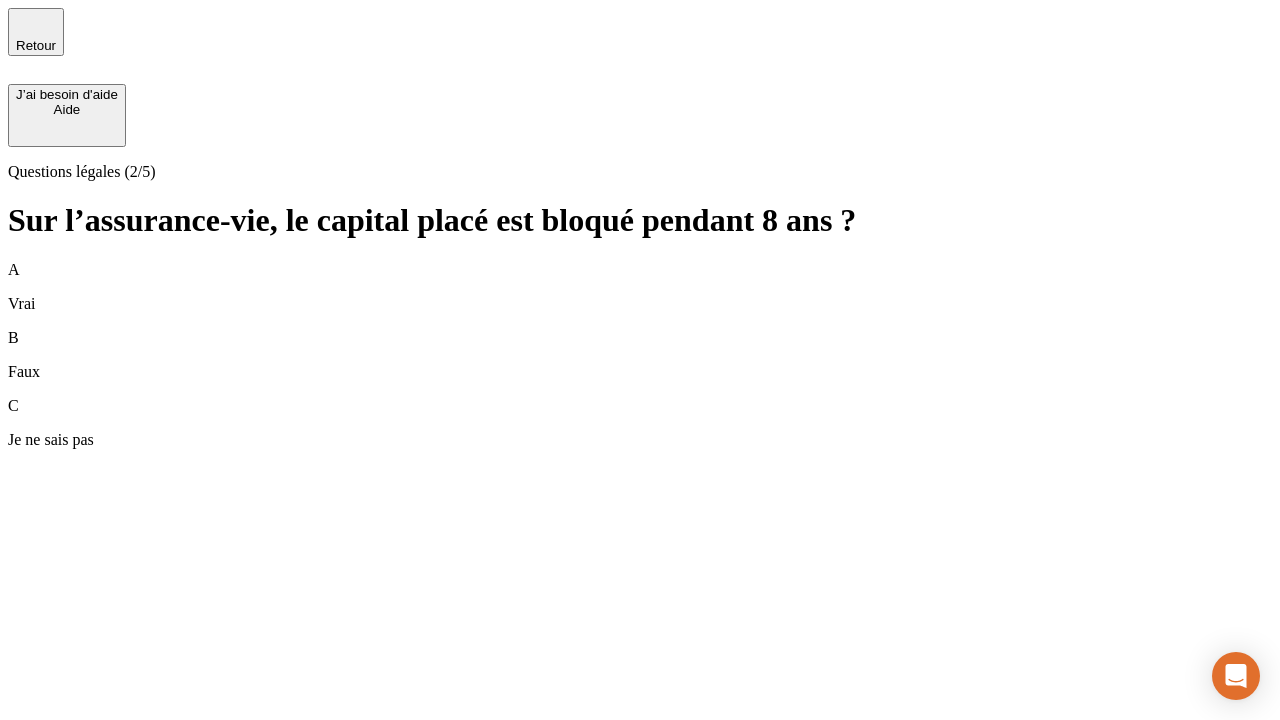 click on "A Vrai" at bounding box center [640, 287] 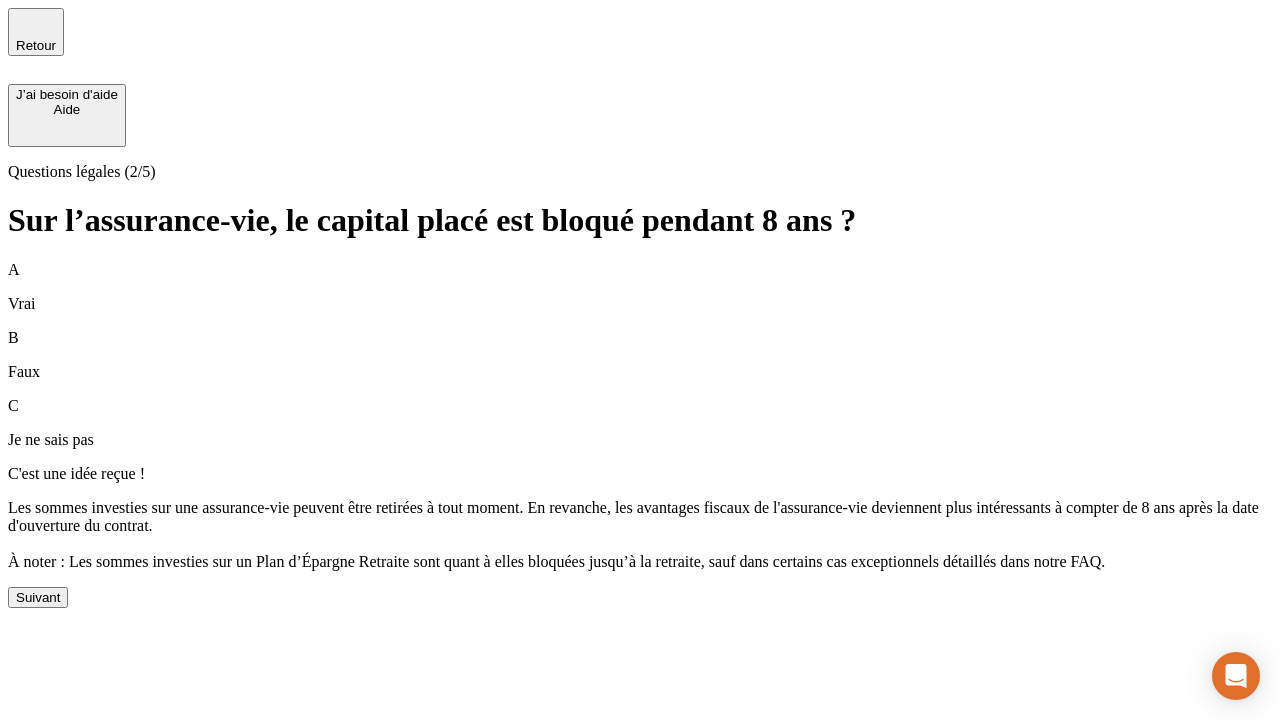 click on "Suivant" at bounding box center (38, 597) 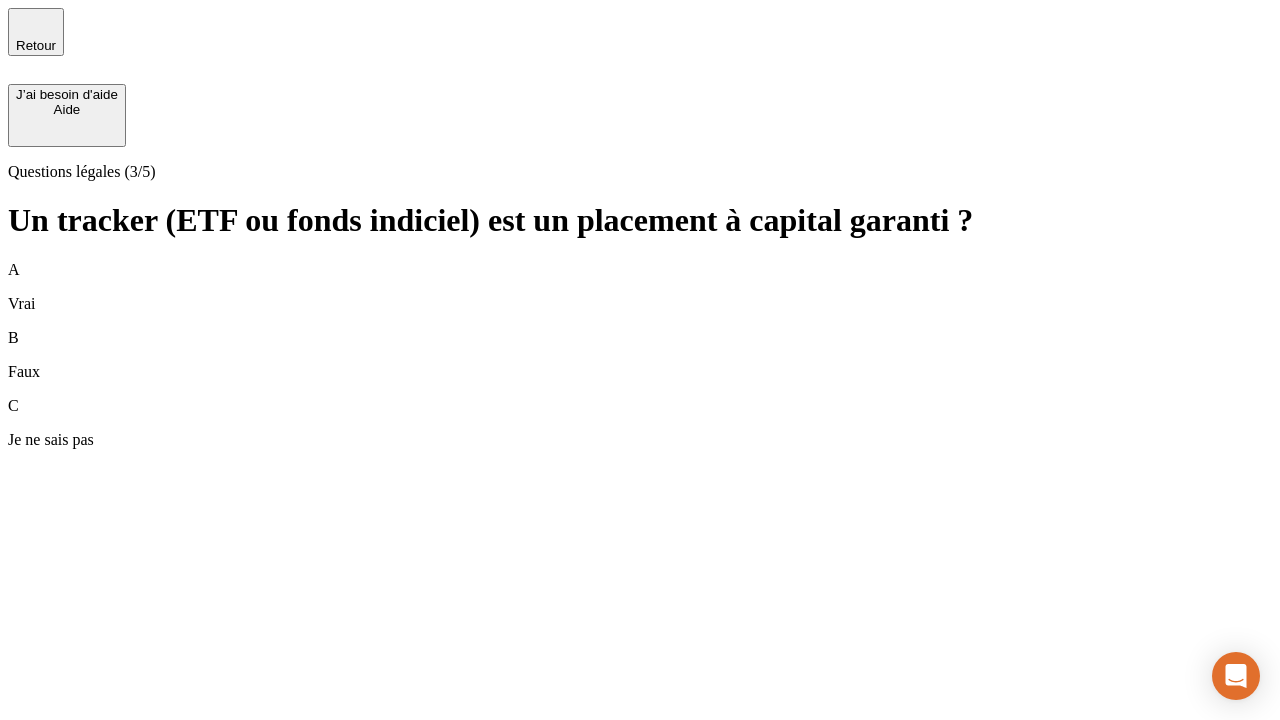 click on "A Vrai" at bounding box center [640, 287] 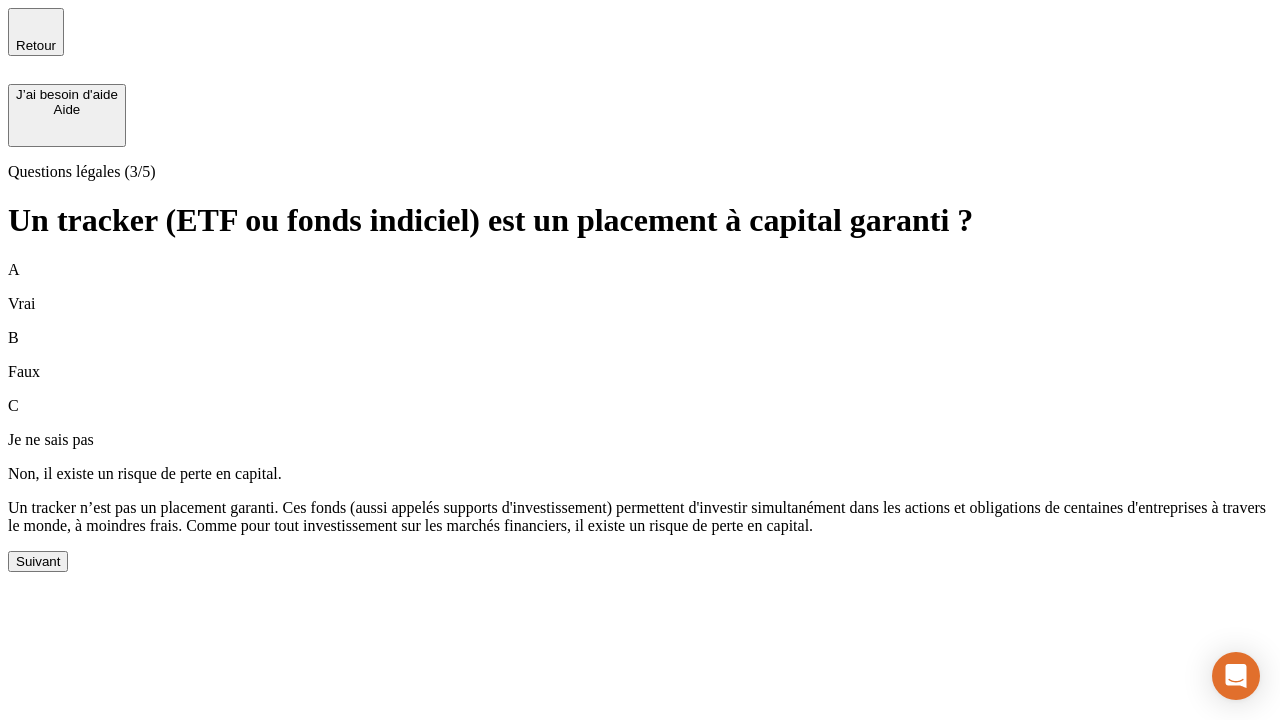 click on "Suivant" at bounding box center [38, 561] 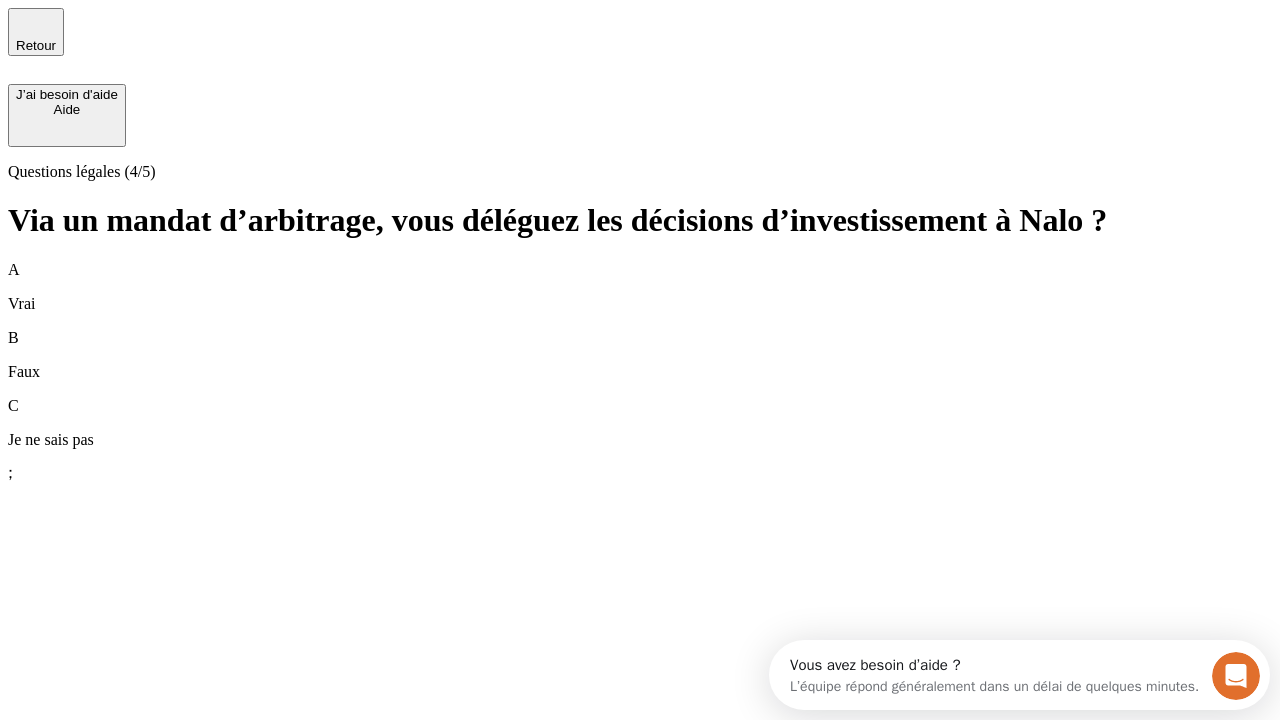 scroll, scrollTop: 0, scrollLeft: 0, axis: both 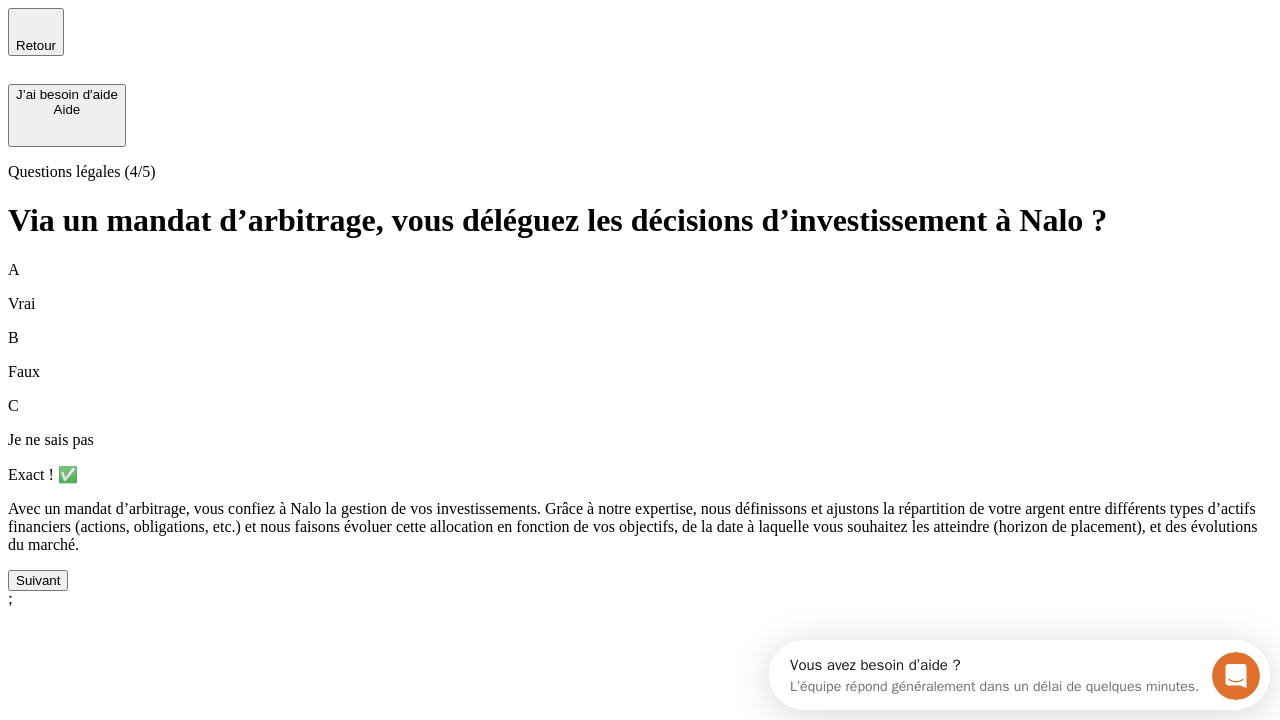 click on "Suivant" at bounding box center [38, 580] 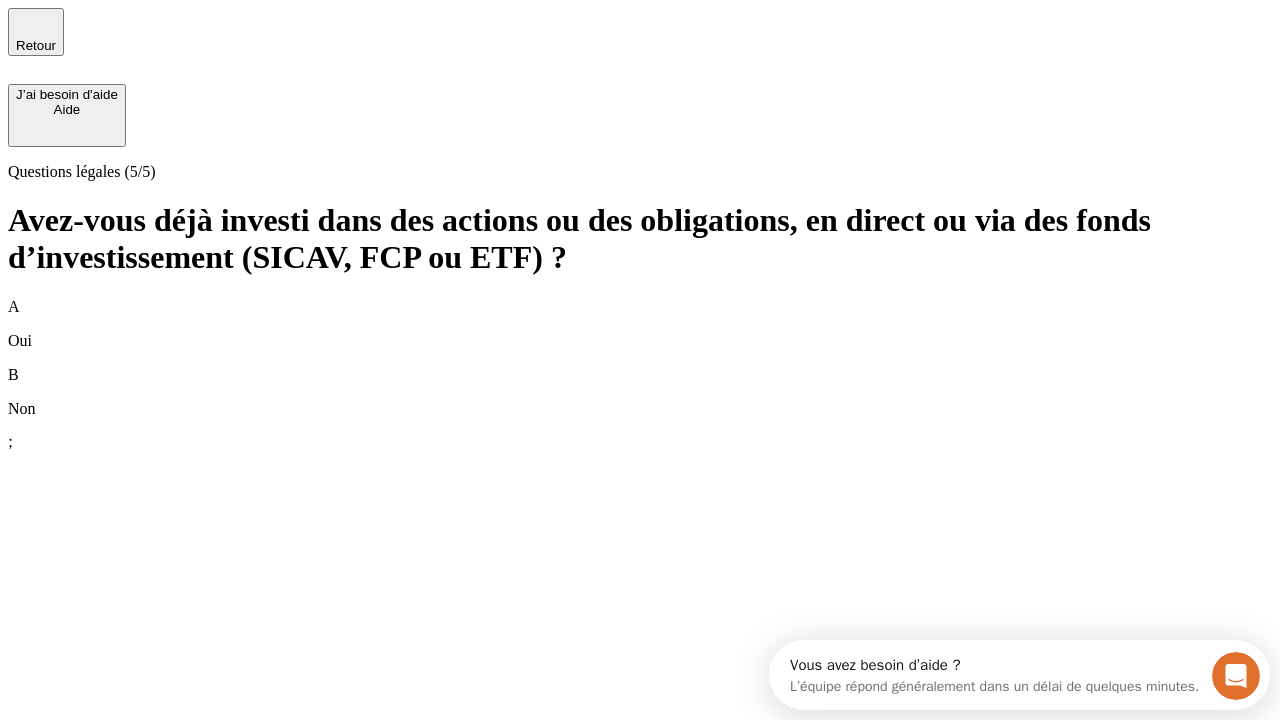 click on "B Non" at bounding box center (640, 392) 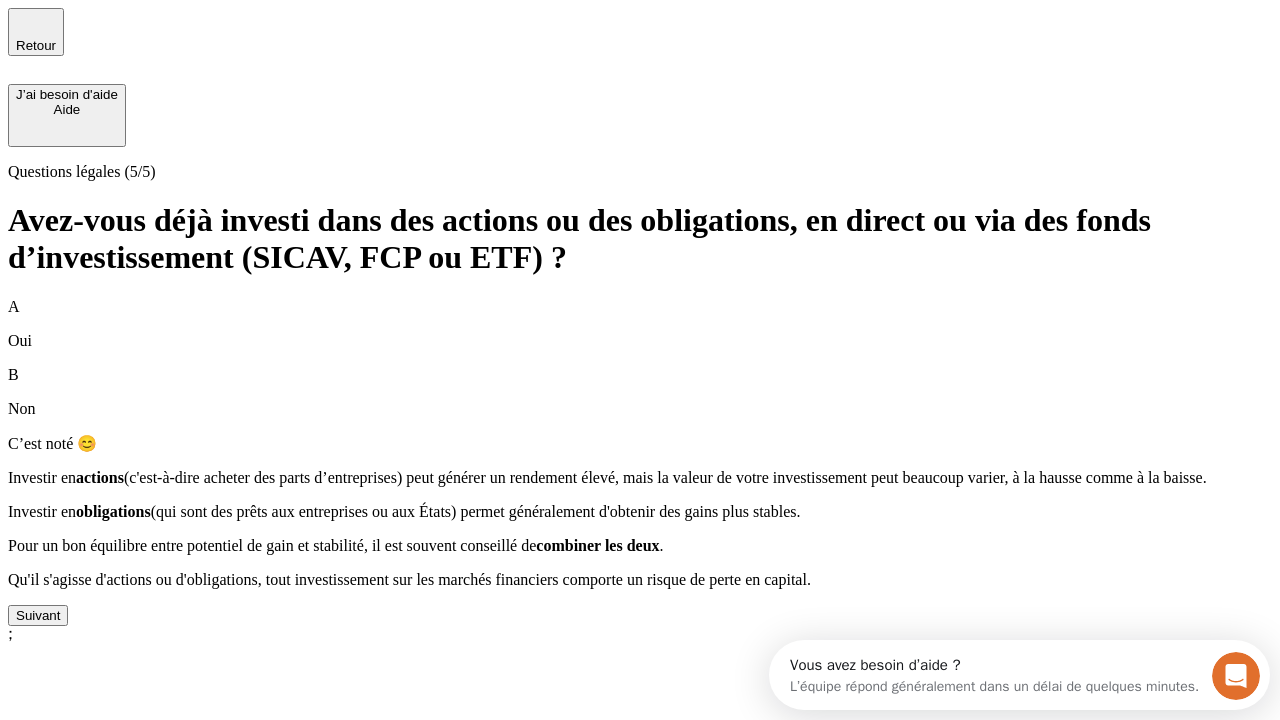 click on "Suivant" at bounding box center (38, 615) 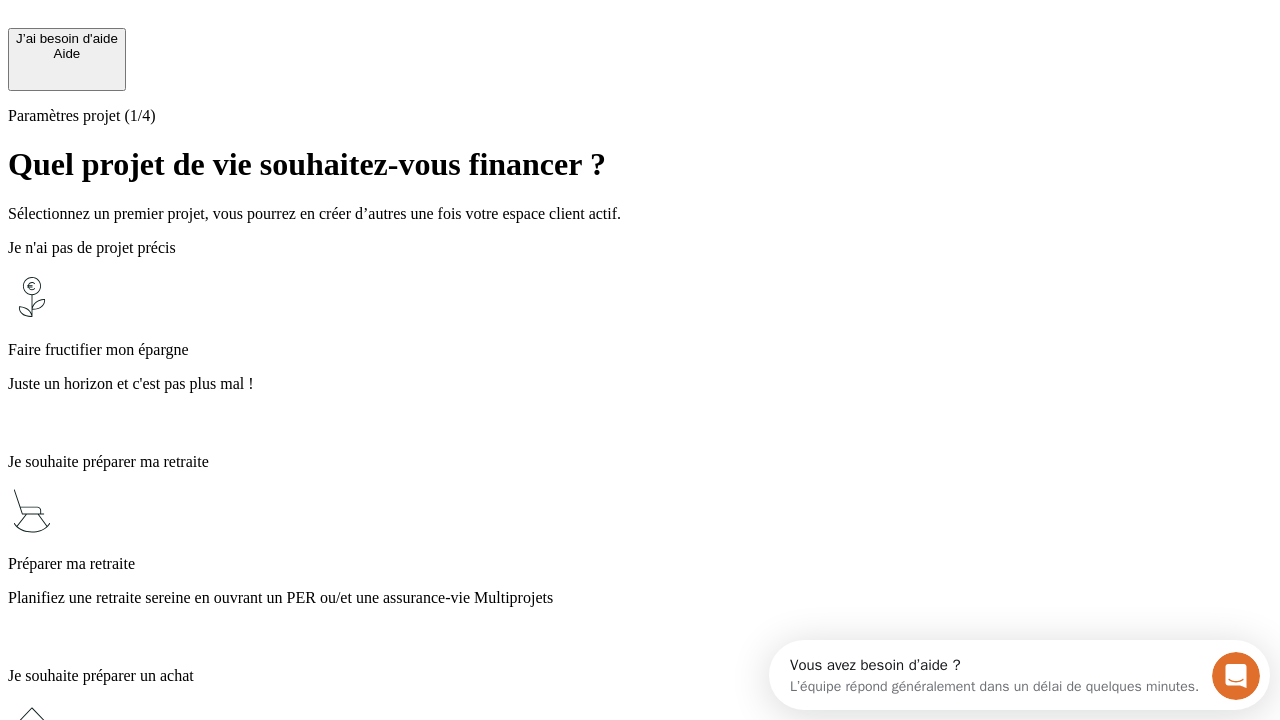 click on "Planifiez une retraite sereine en ouvrant un PER ou/et une assurance-vie Multiprojets" at bounding box center [640, 598] 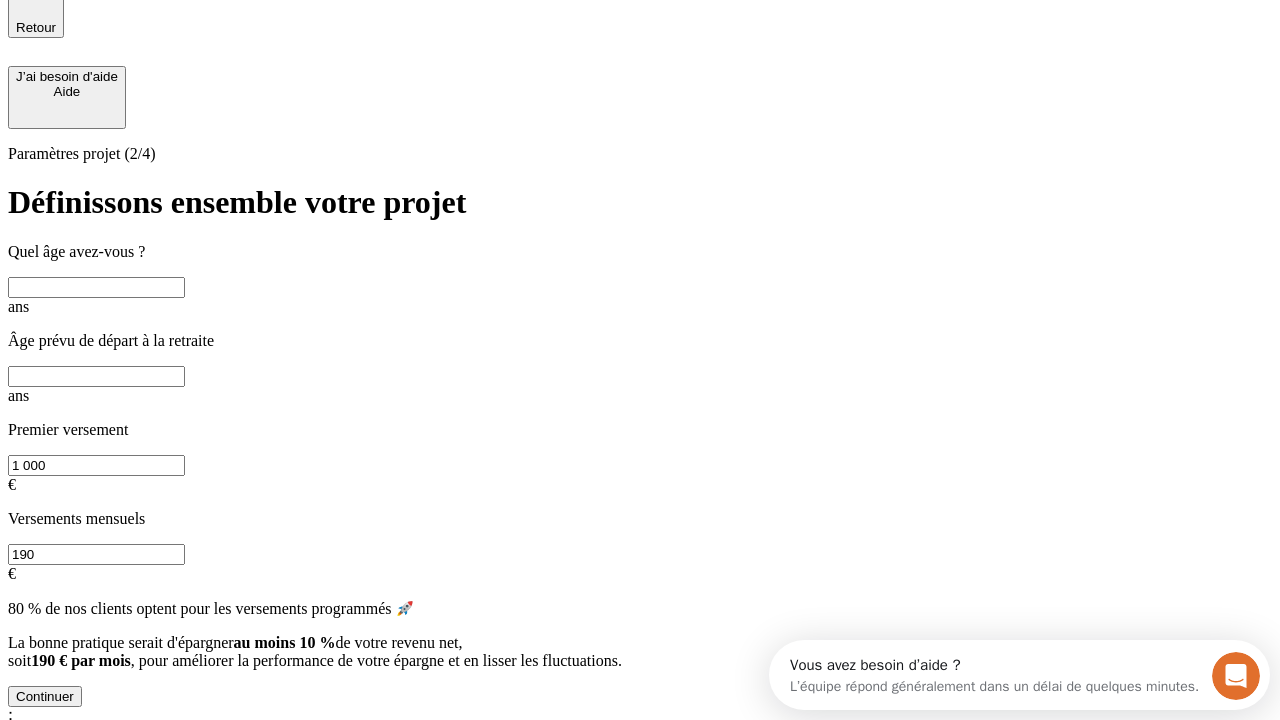 click at bounding box center (96, 287) 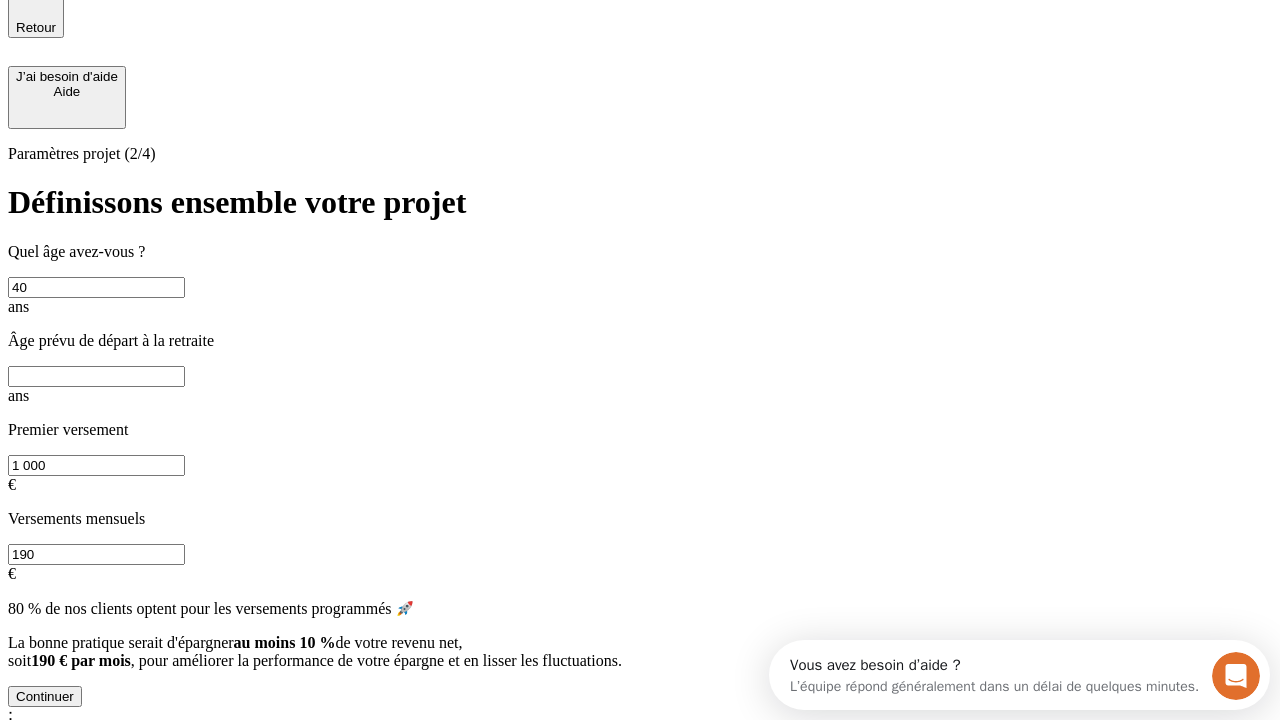 type on "40" 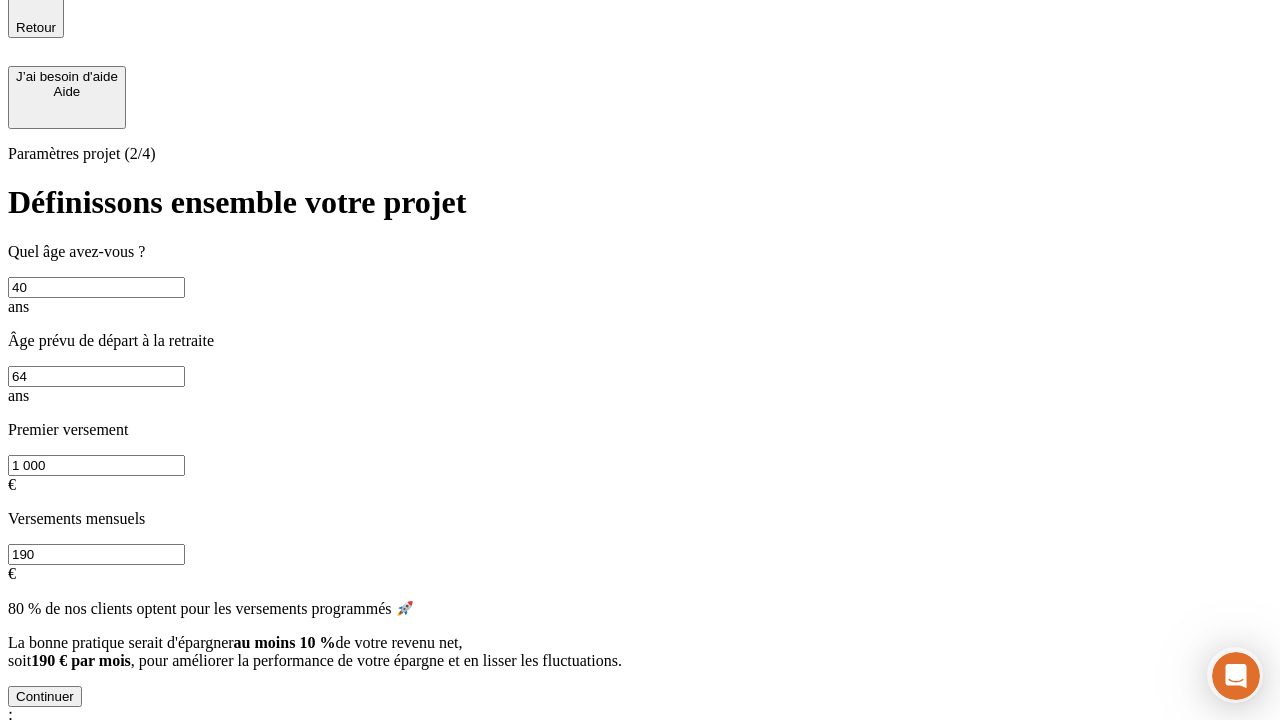 type on "64" 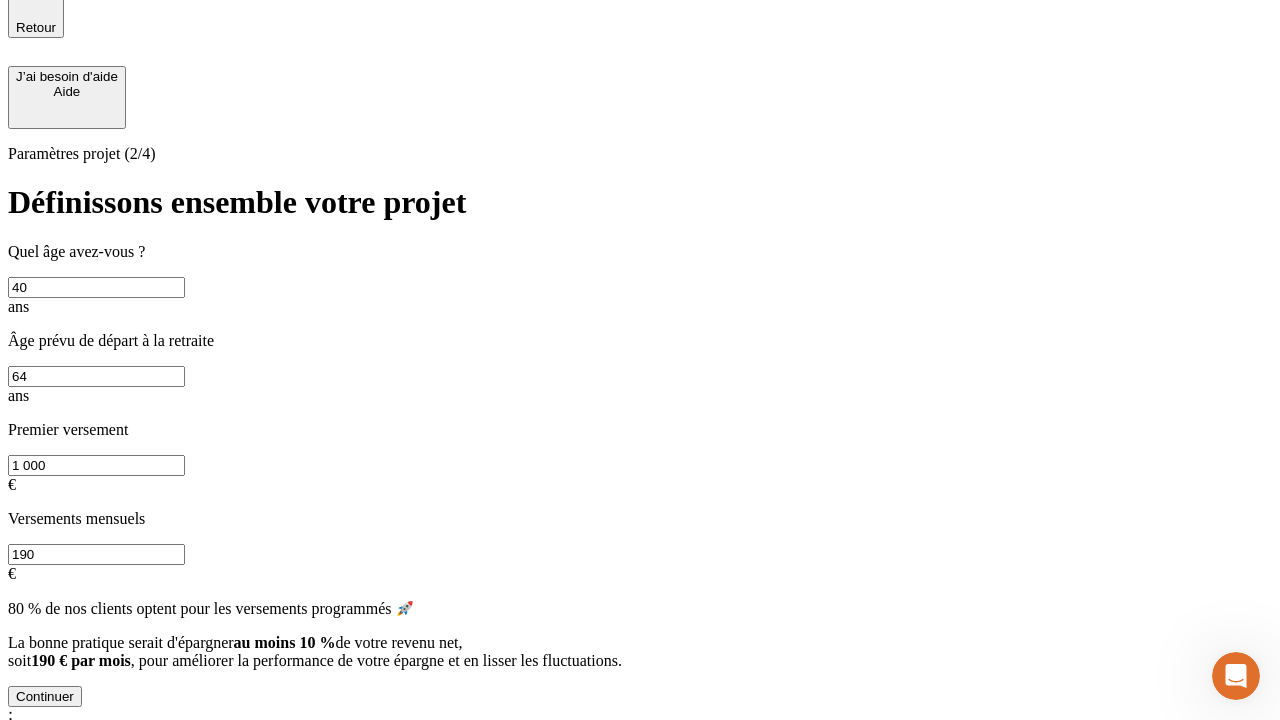 scroll, scrollTop: 0, scrollLeft: 0, axis: both 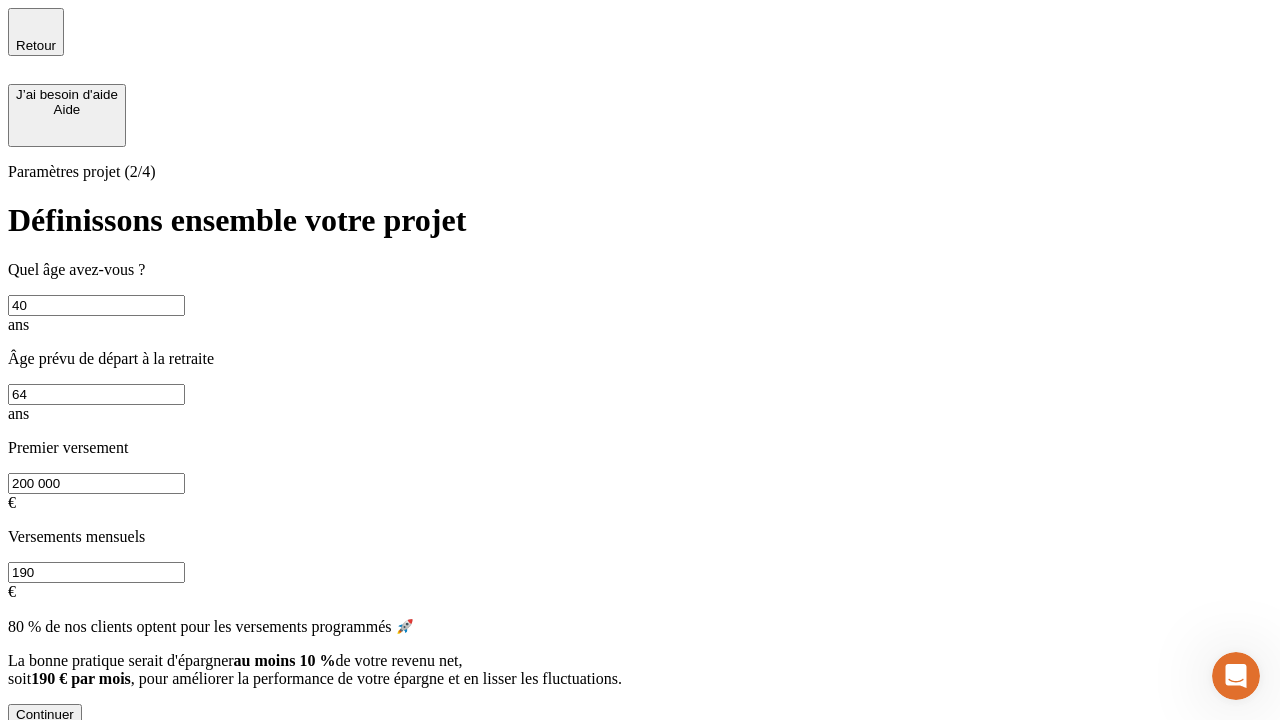 type on "200 000" 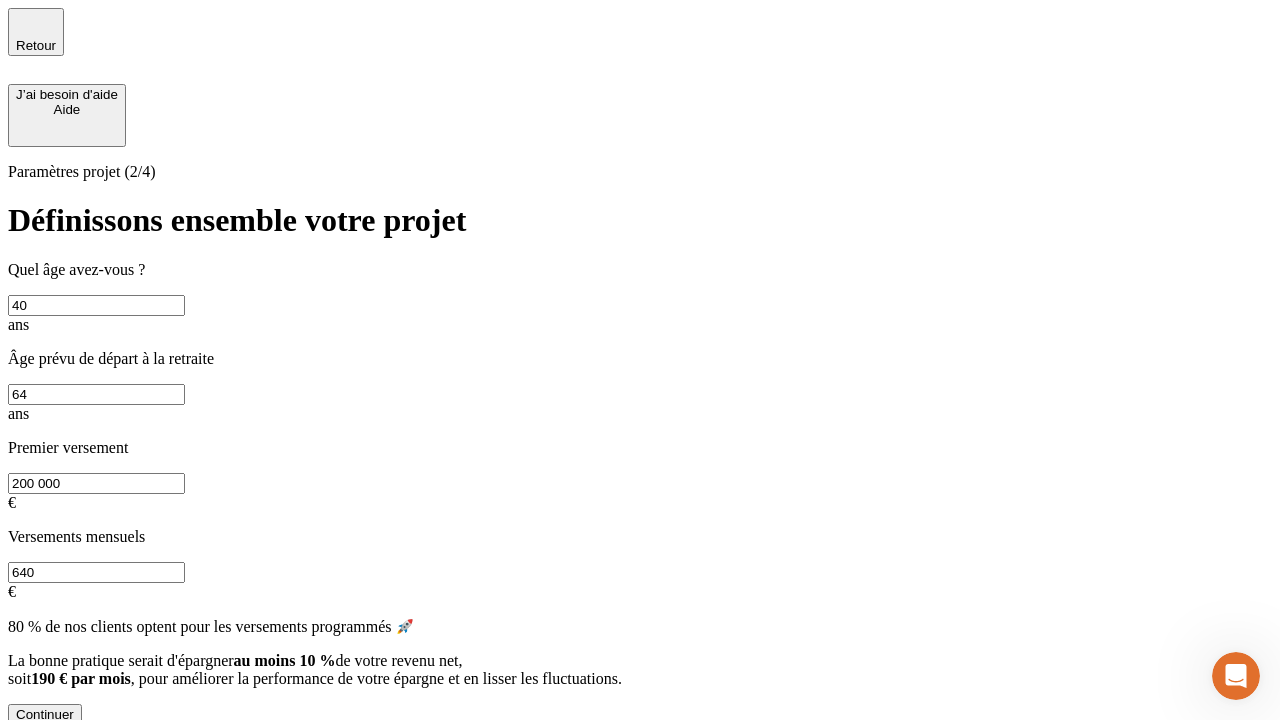 type on "640" 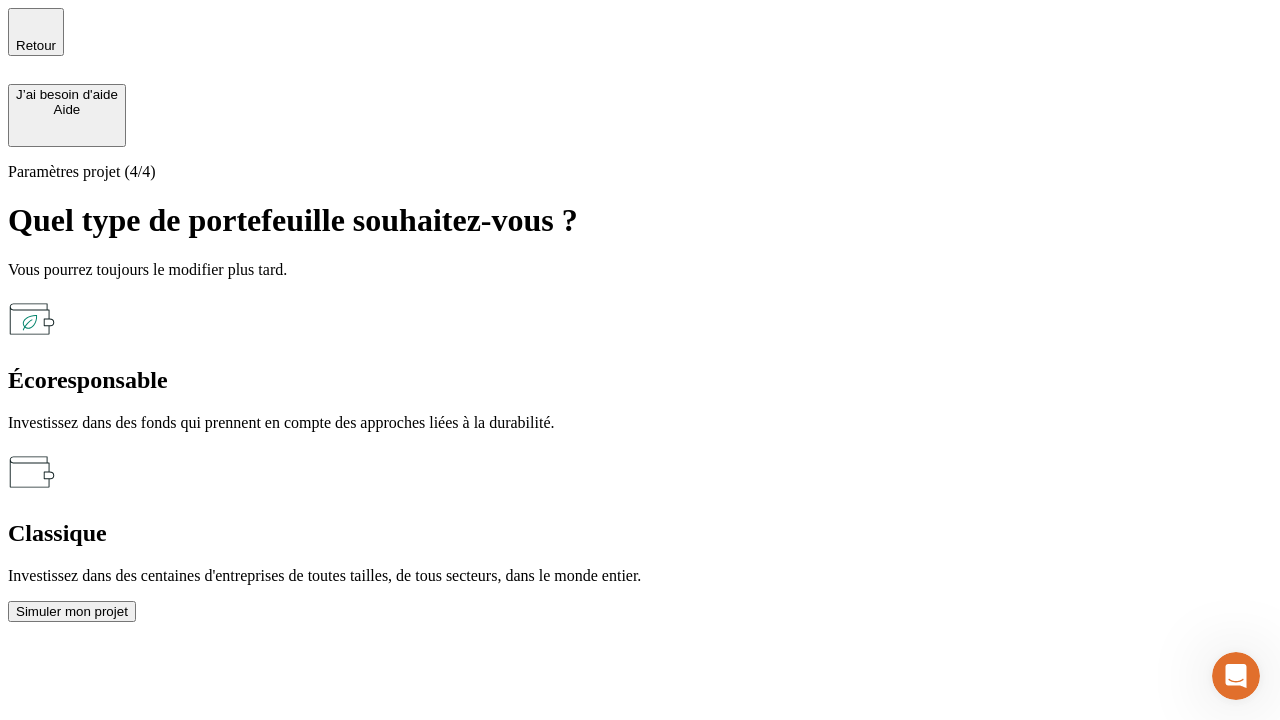click on "Classique" at bounding box center (640, 533) 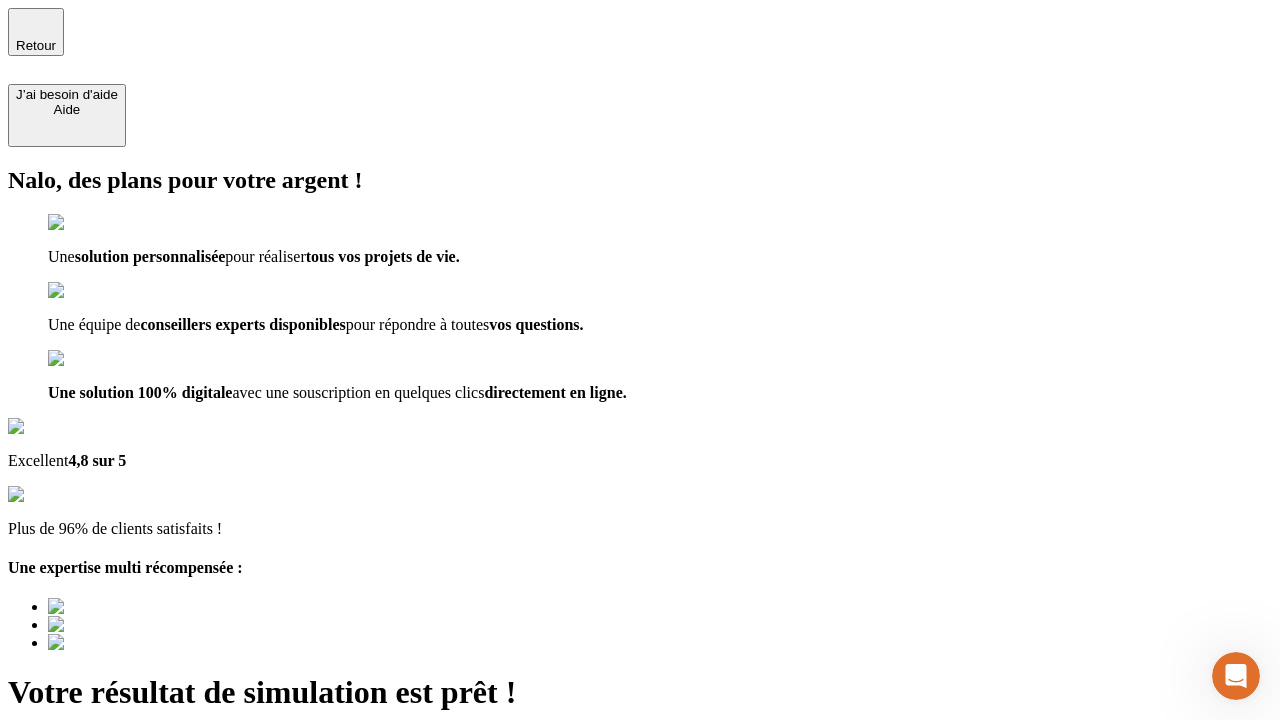 click on "Découvrir ma simulation" at bounding box center (87, 797) 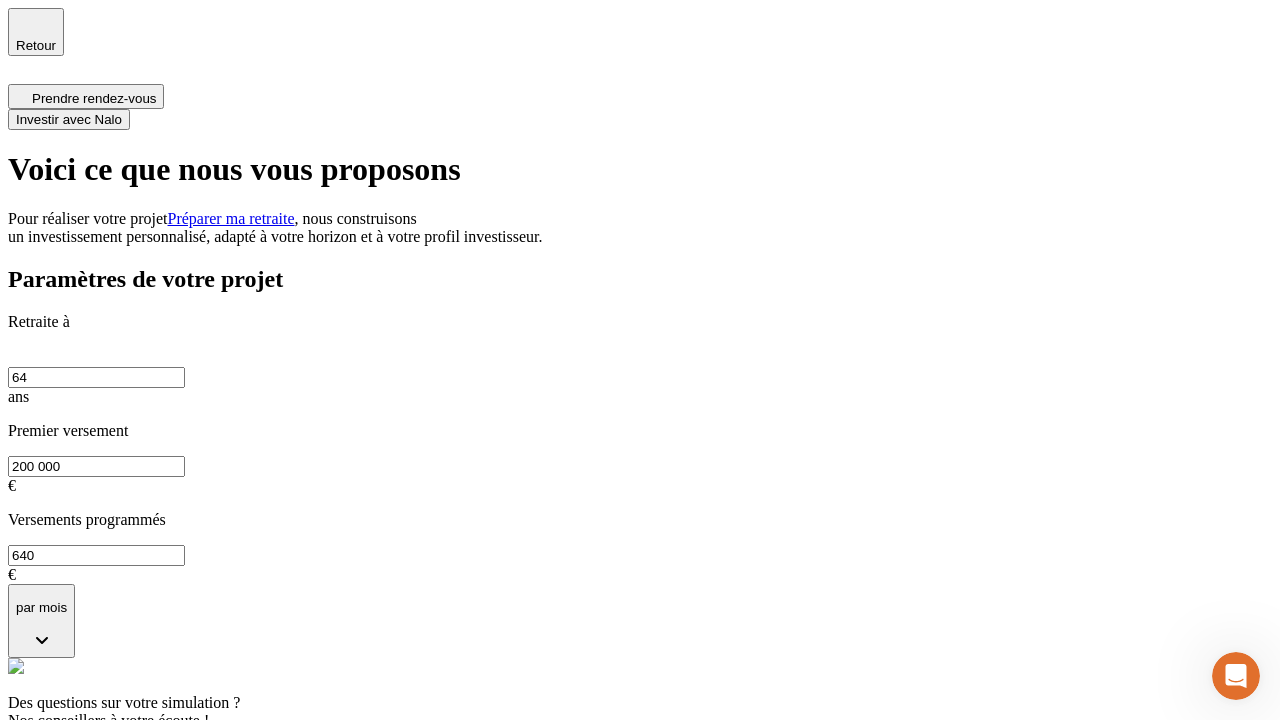 click on "Investir avec Nalo" at bounding box center (69, 119) 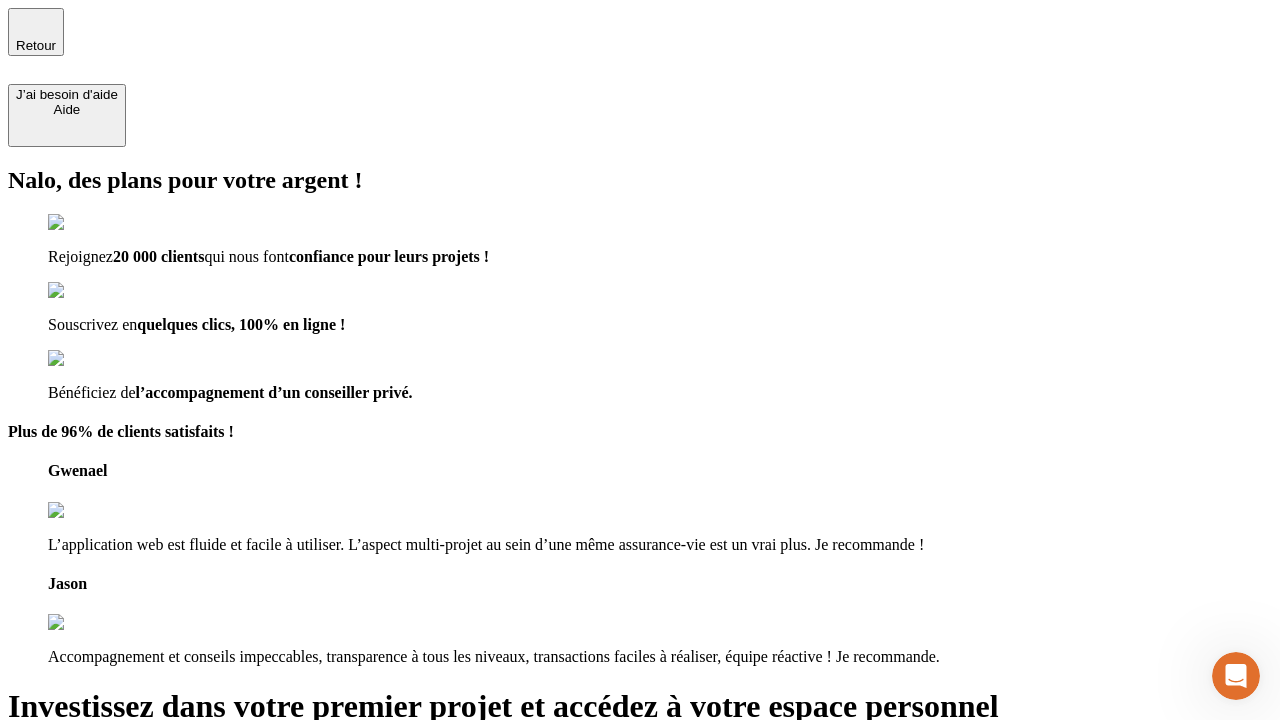 type on "alice-retirement-1@example.com" 